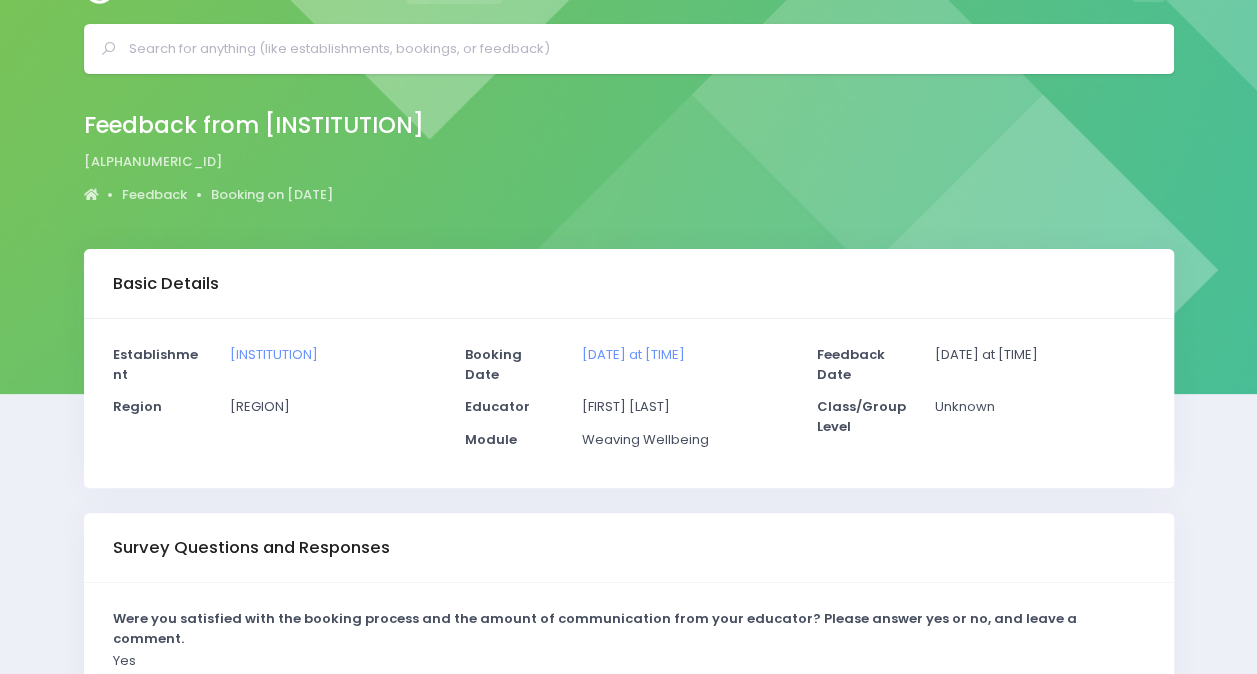 scroll, scrollTop: 0, scrollLeft: 0, axis: both 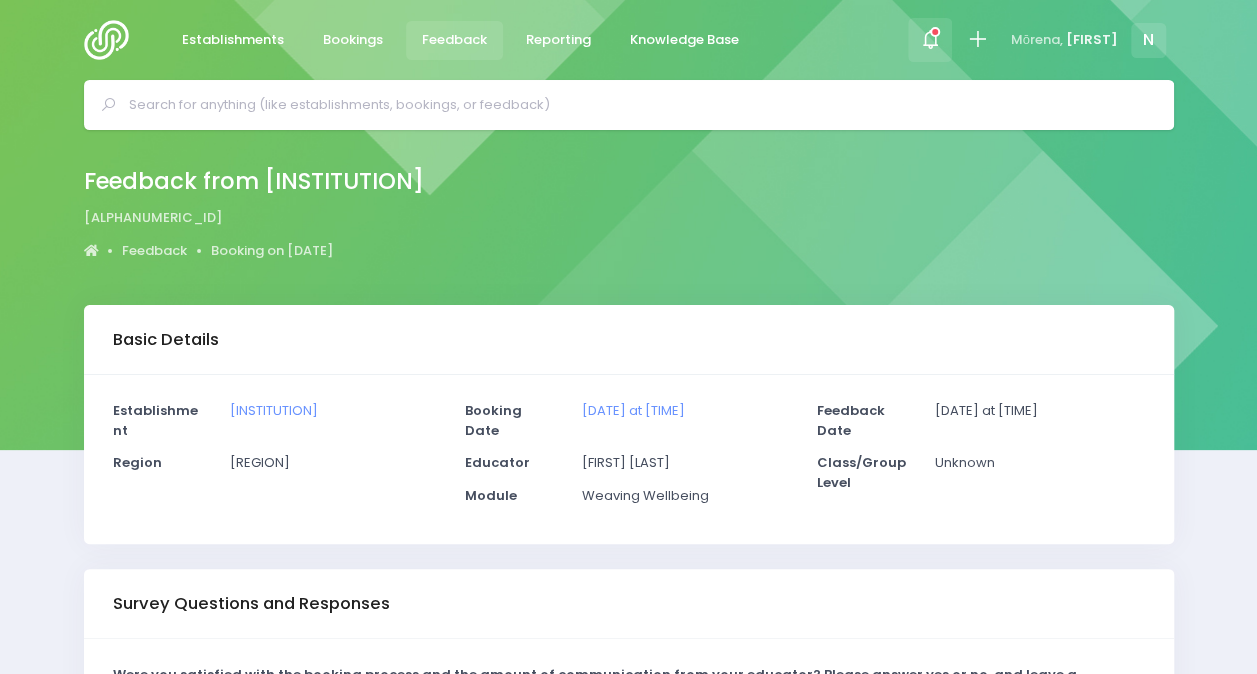 click at bounding box center [930, 40] 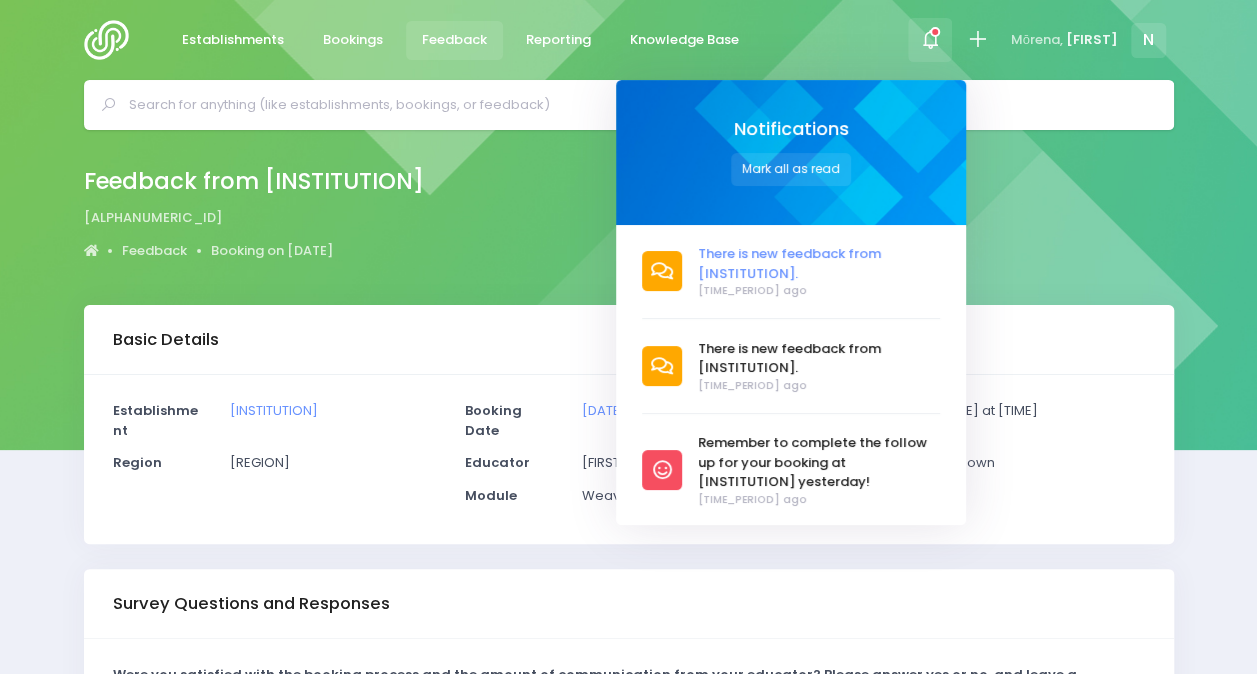 click on "There is new feedback from [LOCATION]." at bounding box center (819, 263) 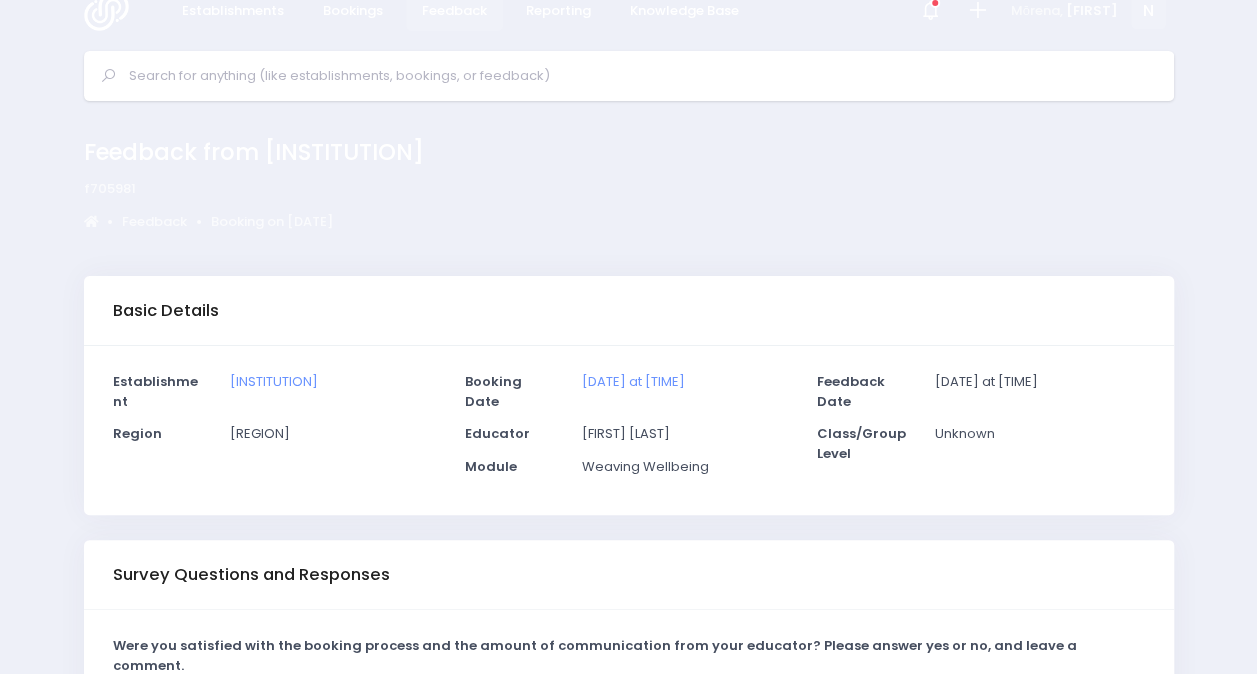 scroll, scrollTop: 0, scrollLeft: 0, axis: both 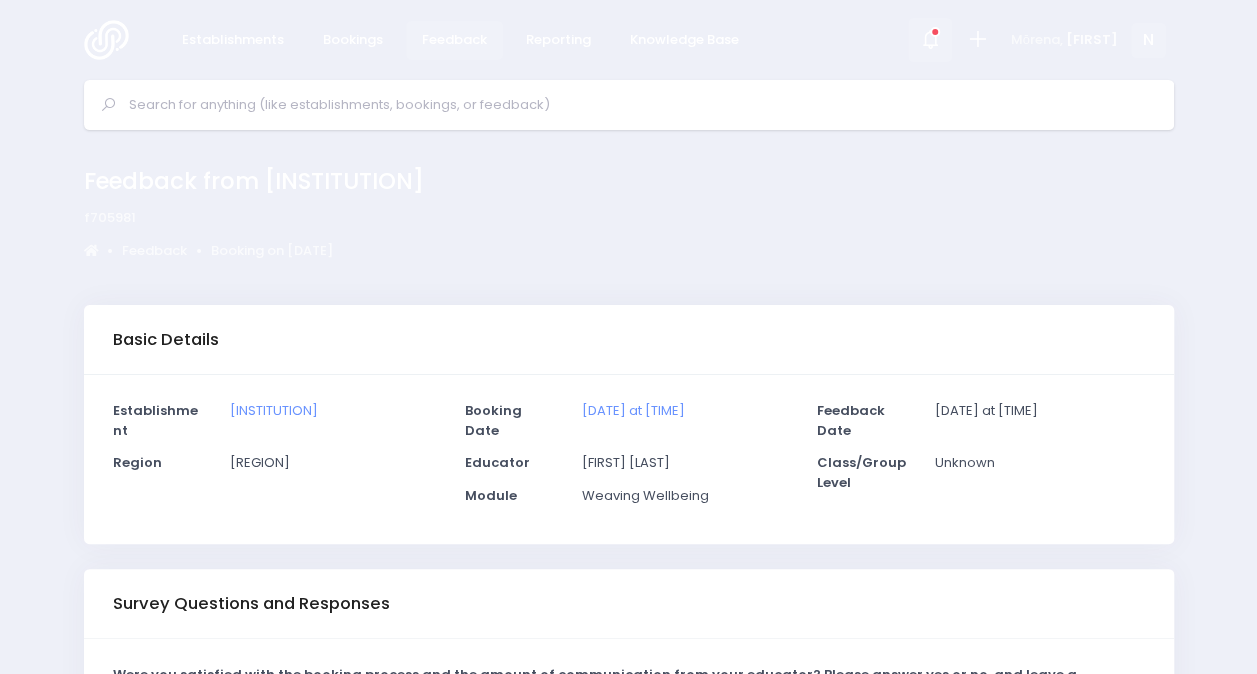 click at bounding box center (935, 32) 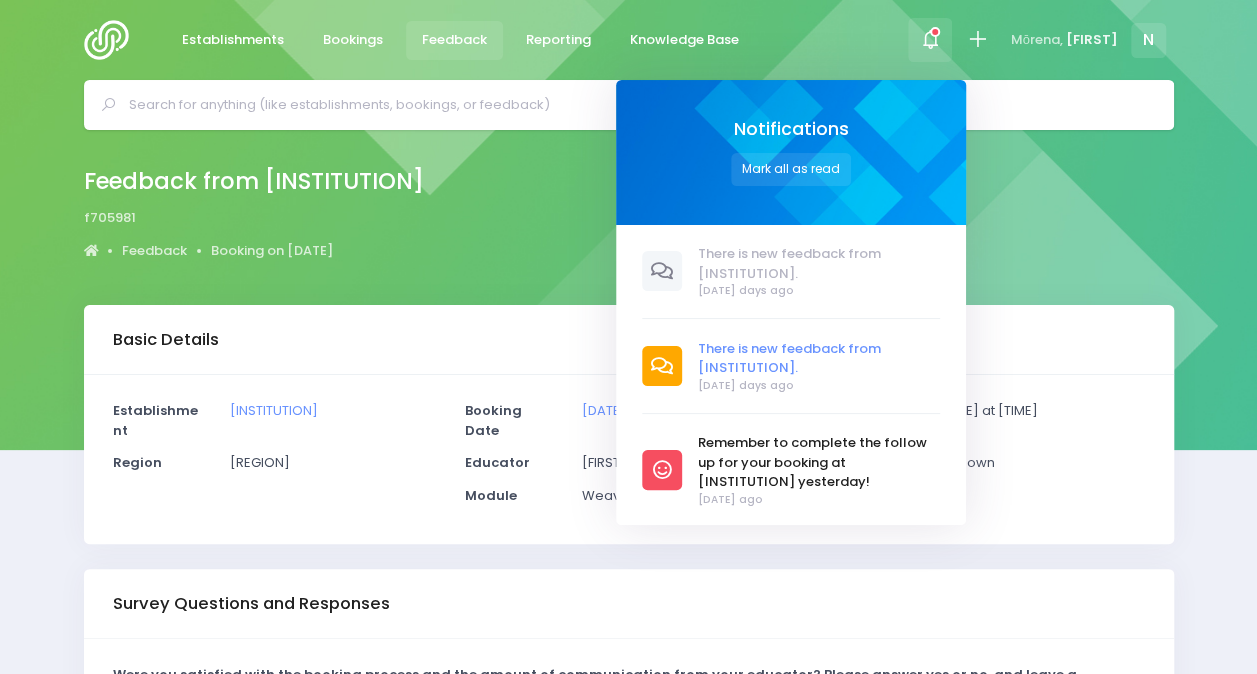 click on "There is new feedback from [LOCATION]." at bounding box center [819, 358] 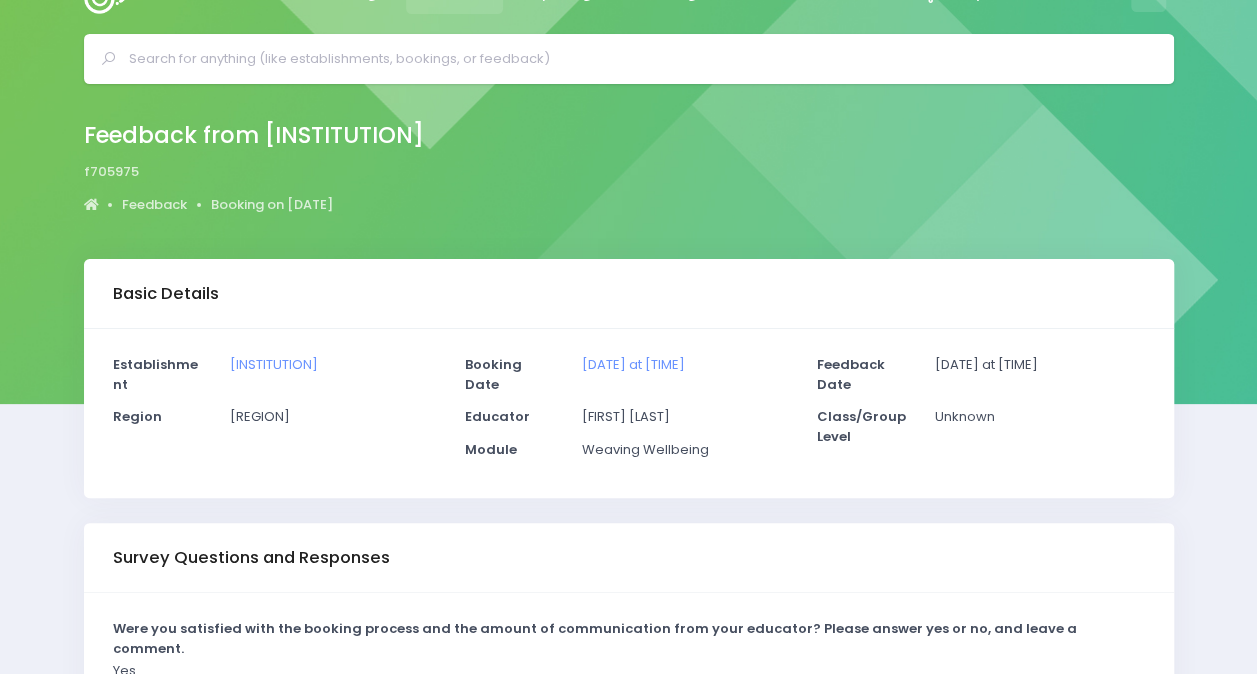 scroll, scrollTop: 0, scrollLeft: 0, axis: both 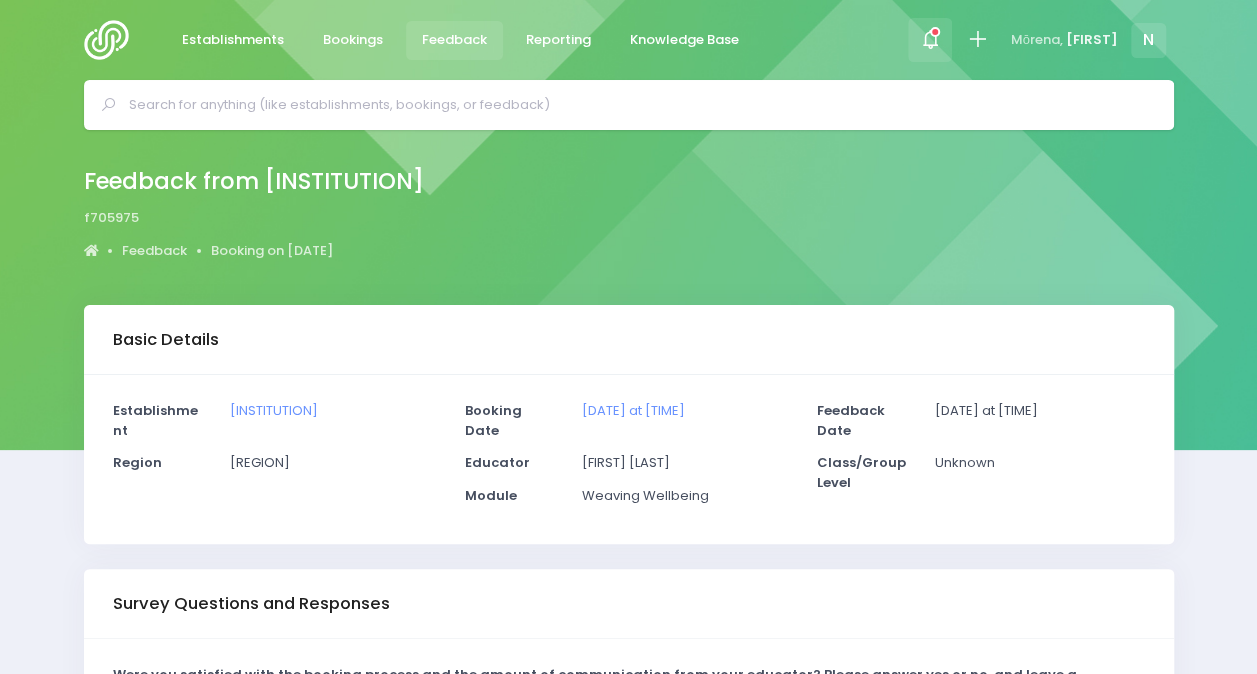 click at bounding box center [930, 40] 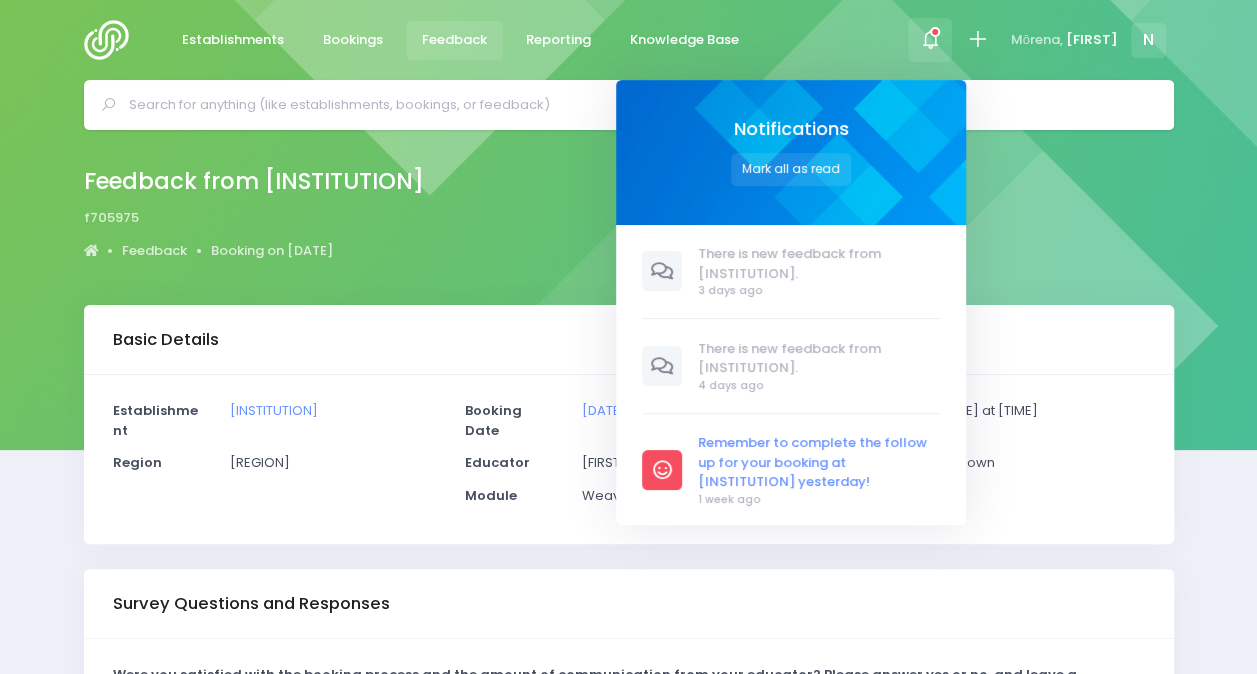click on "Remember to complete the follow up for your booking at [INSTITUTION] yesterday!" at bounding box center [819, 462] 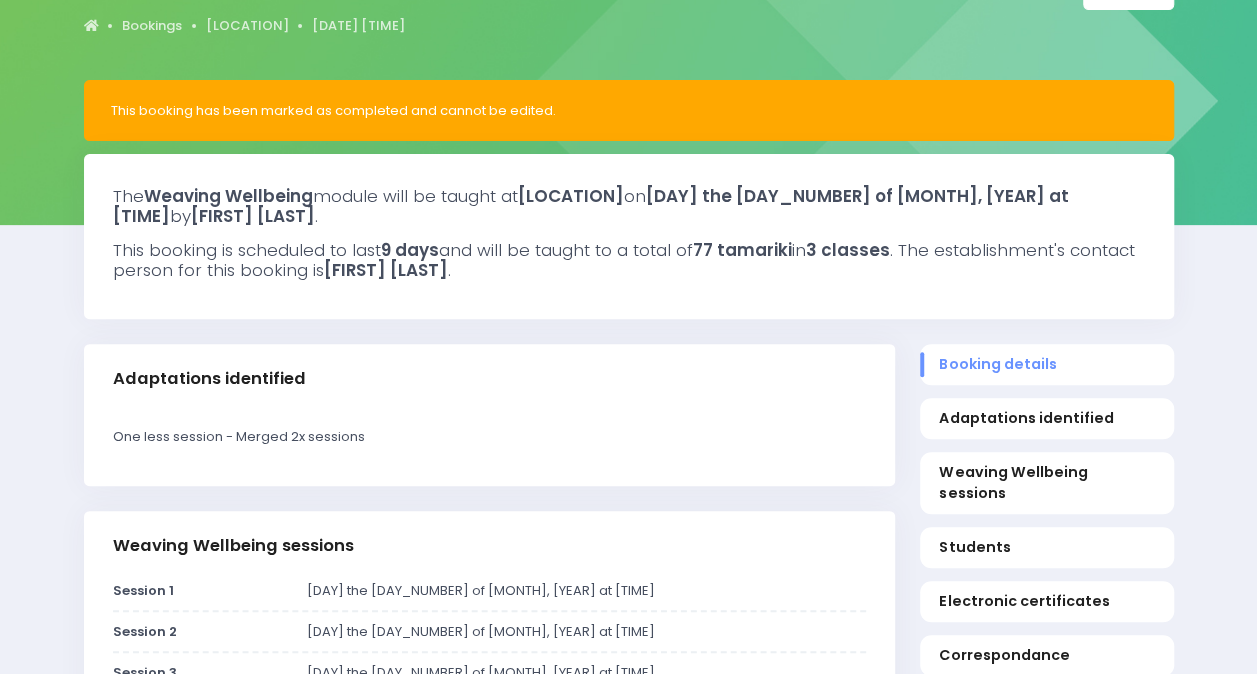scroll, scrollTop: 0, scrollLeft: 0, axis: both 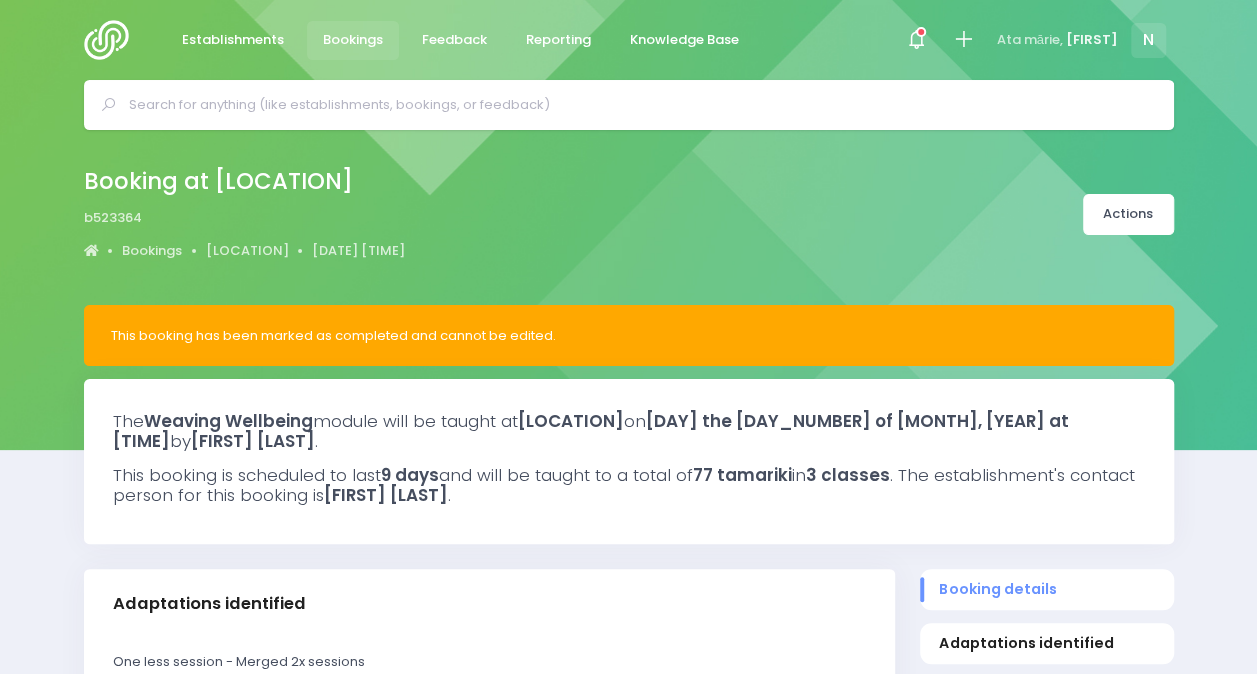 click on "Bookings" at bounding box center [353, 40] 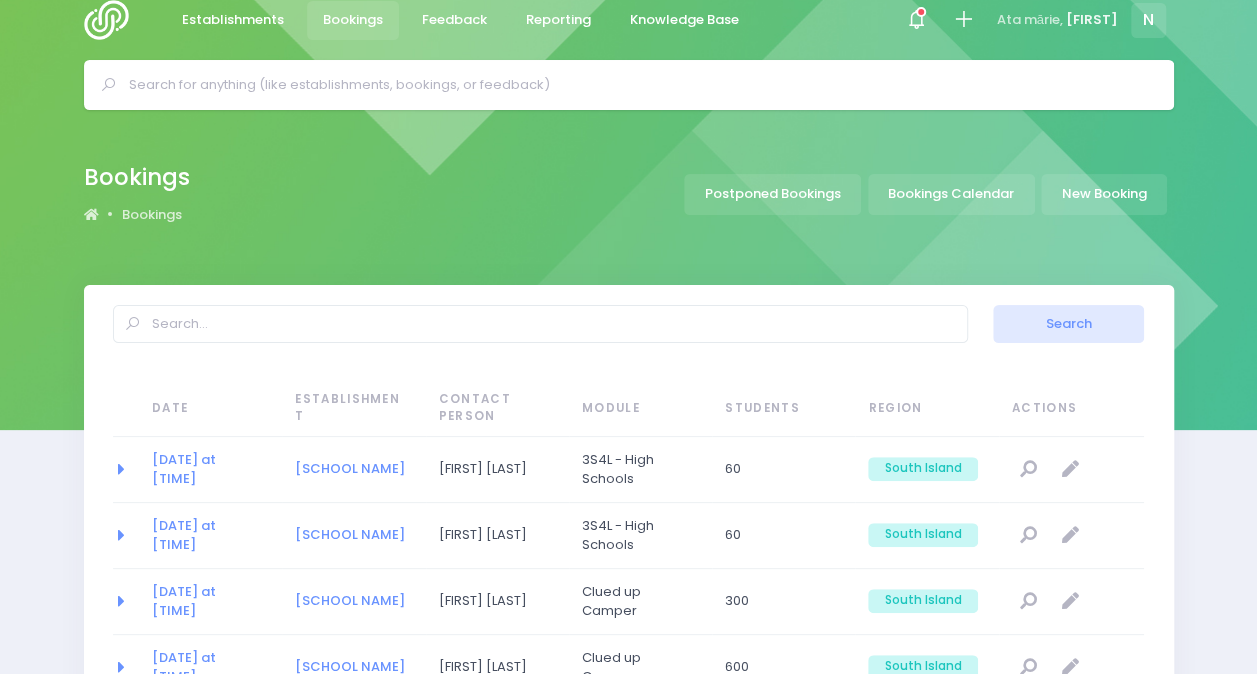scroll, scrollTop: 0, scrollLeft: 0, axis: both 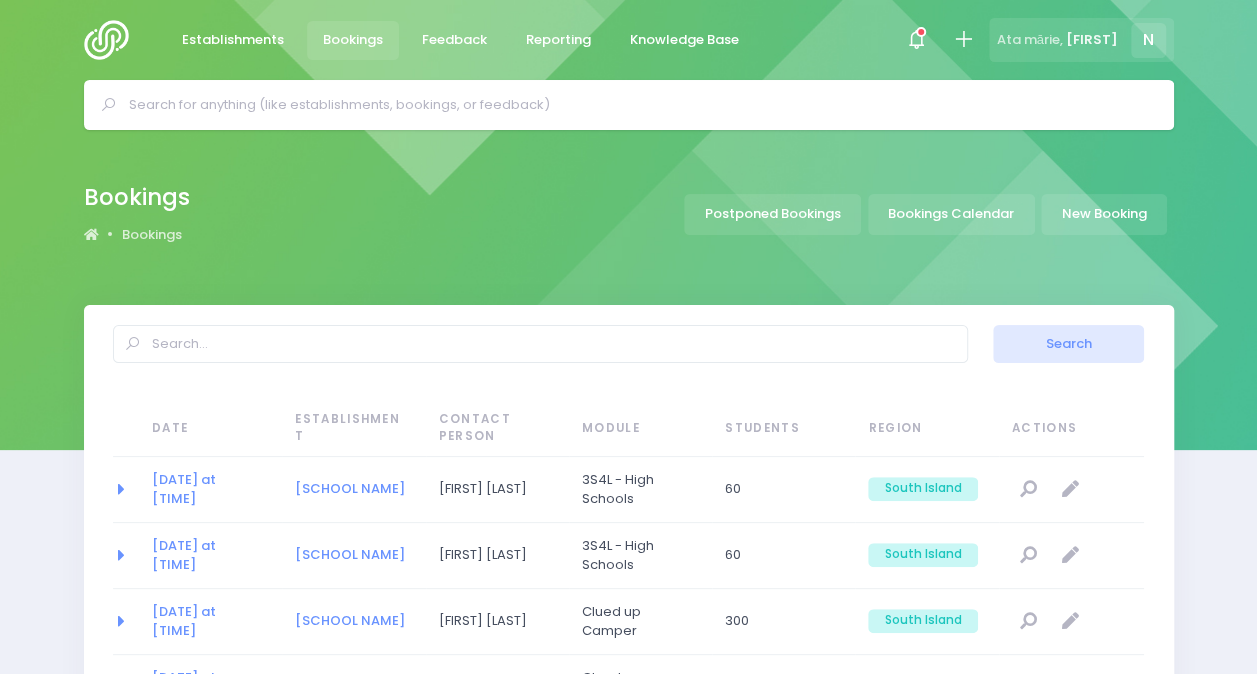 click on "N" at bounding box center (1148, 40) 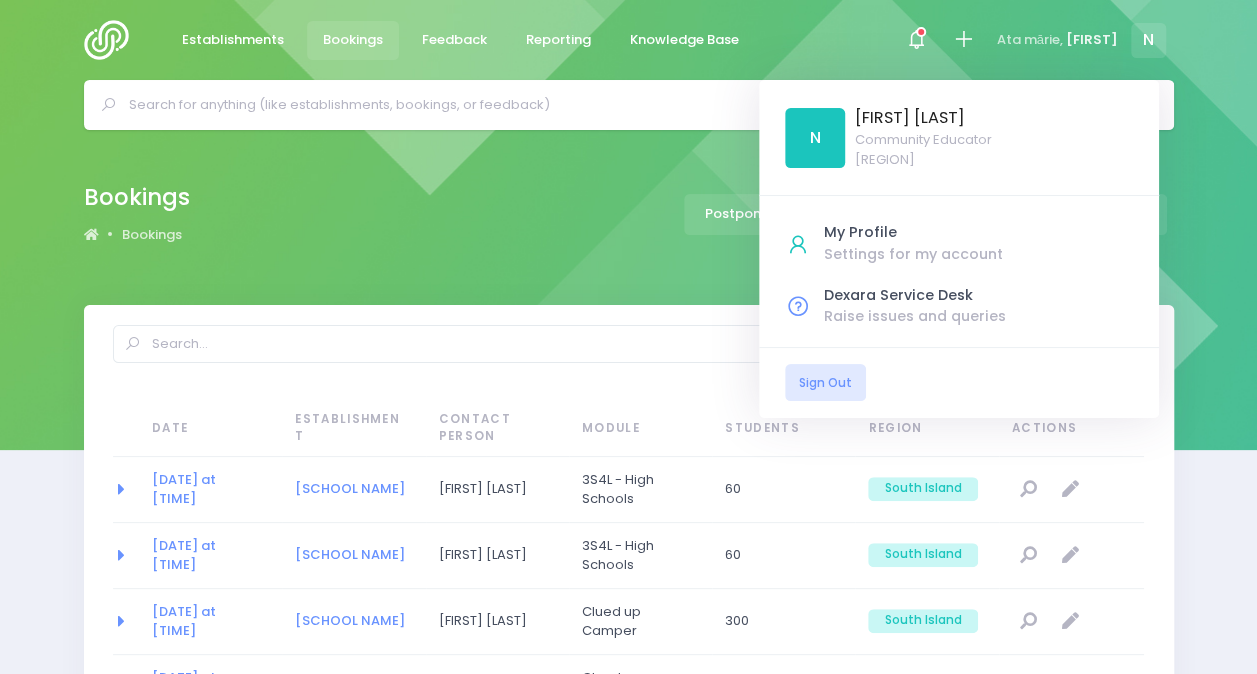 click on "Bookings
Bookings
Postponed Bookings
Bookings Calendar
New Booking" at bounding box center (628, 217) 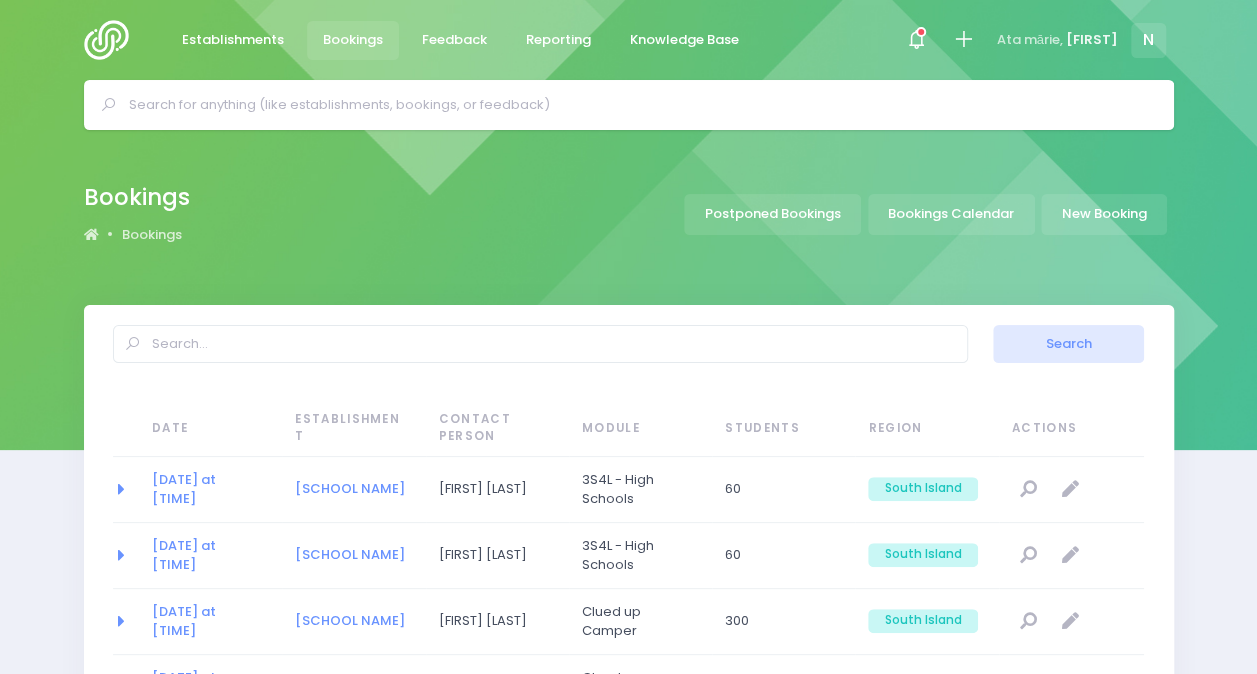 click at bounding box center (921, 32) 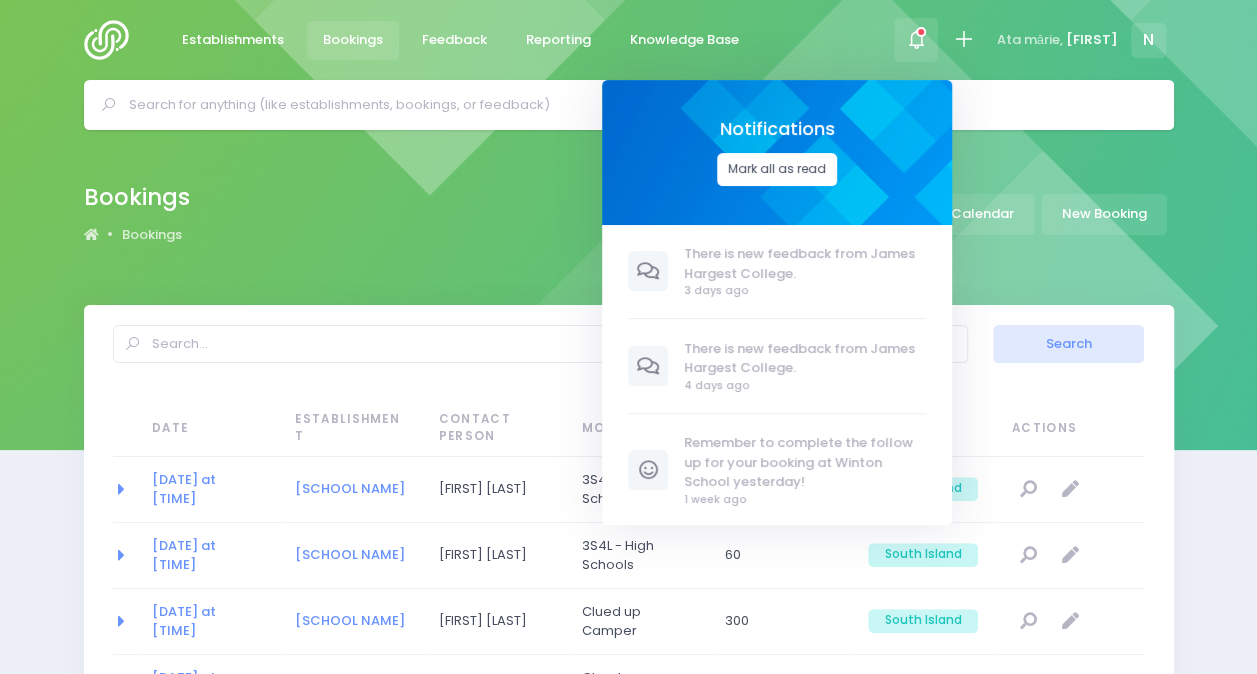 click on "Mark all as read" at bounding box center (777, 169) 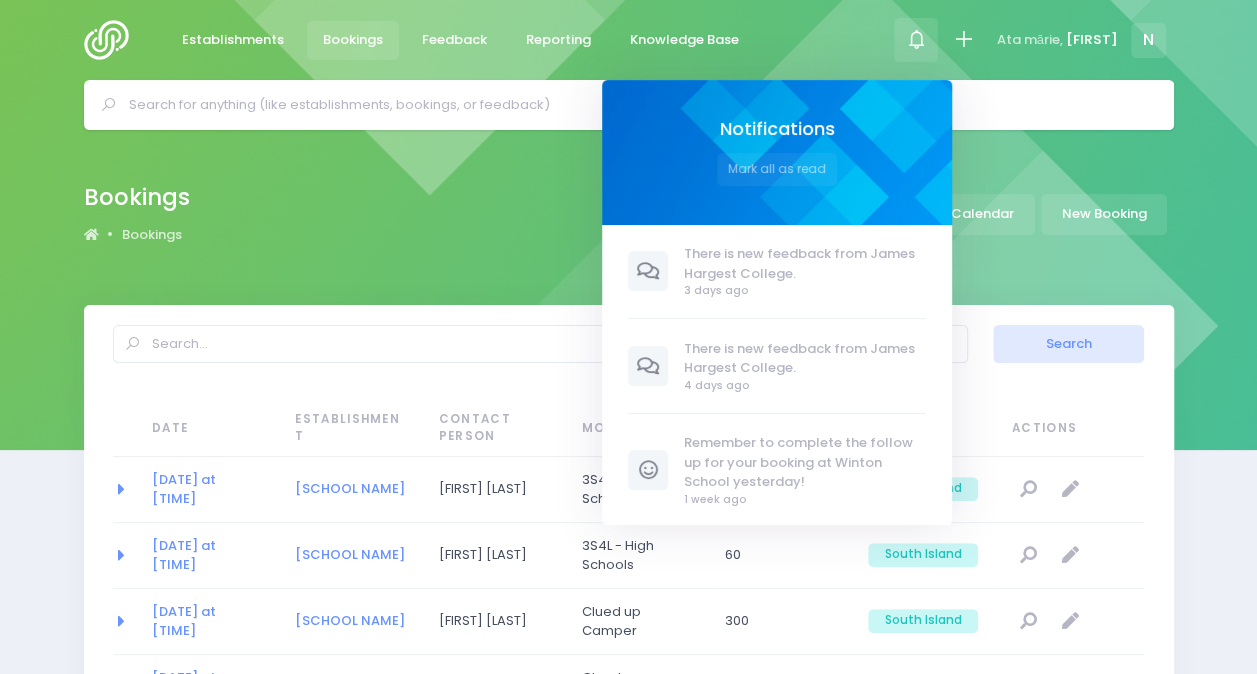 click on "Bookings
Bookings
Postponed Bookings
Bookings Calendar
New Booking" at bounding box center [629, 214] 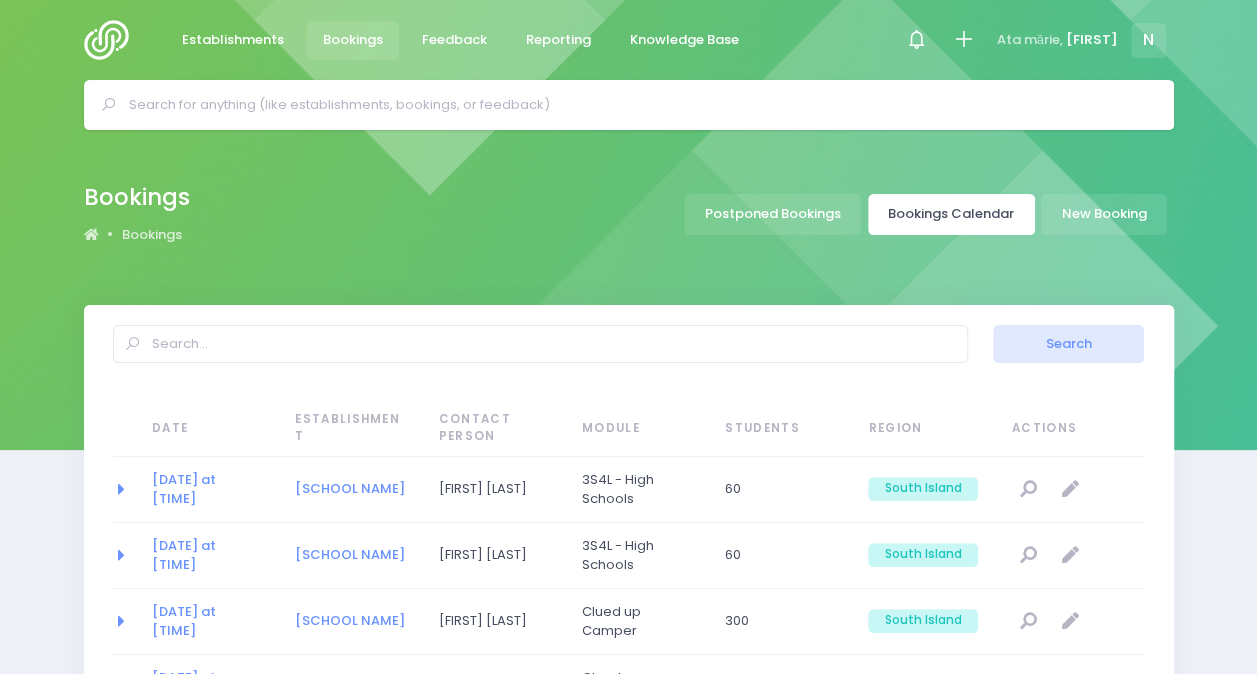 click on "Bookings Calendar" at bounding box center [951, 214] 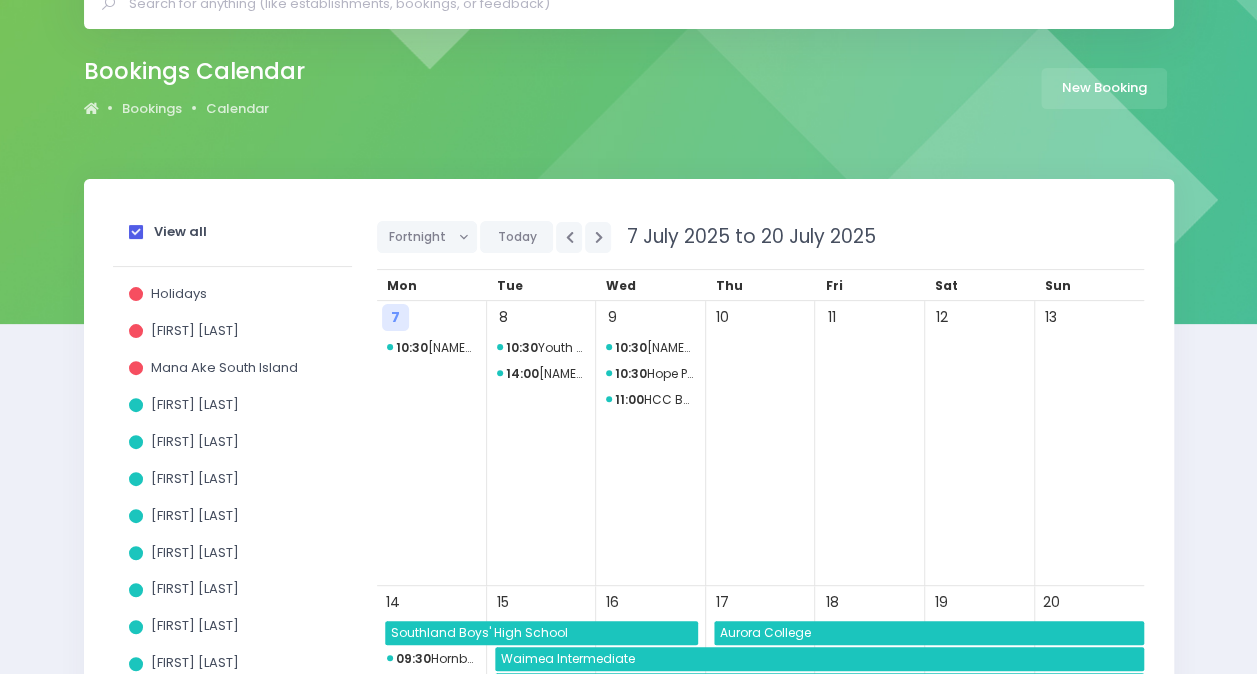 scroll, scrollTop: 122, scrollLeft: 0, axis: vertical 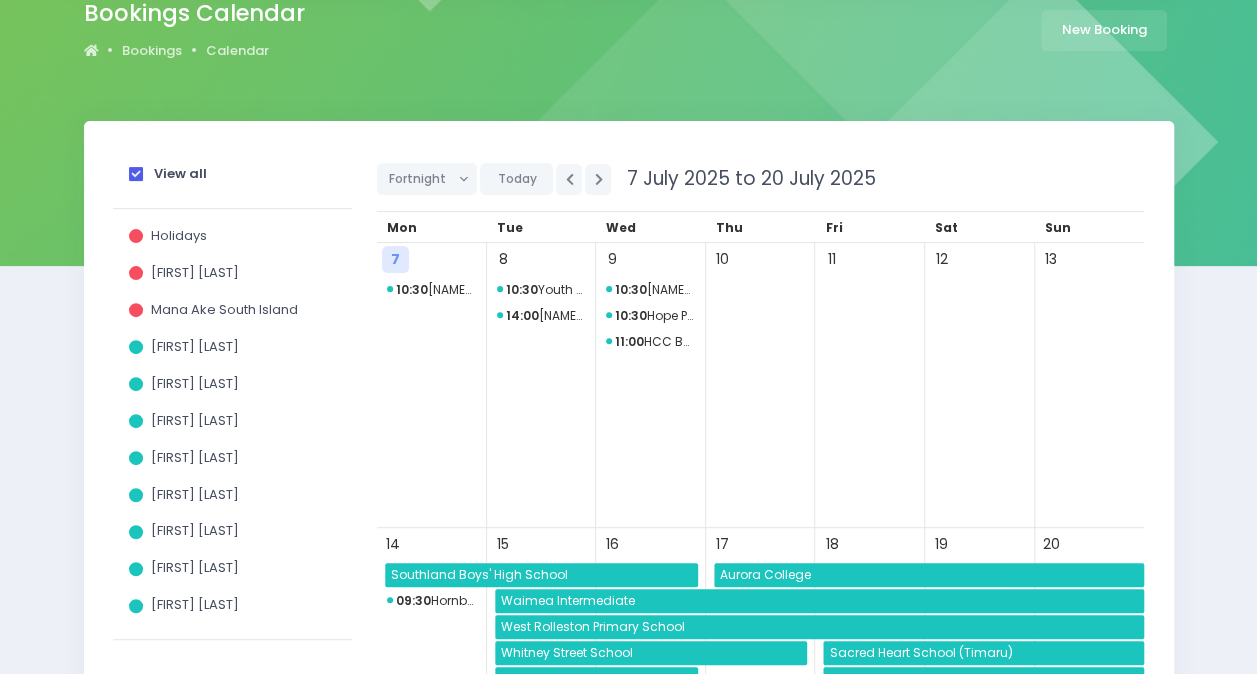 click on "10:30  Youth Town - Knights Stream" at bounding box center [542, 290] 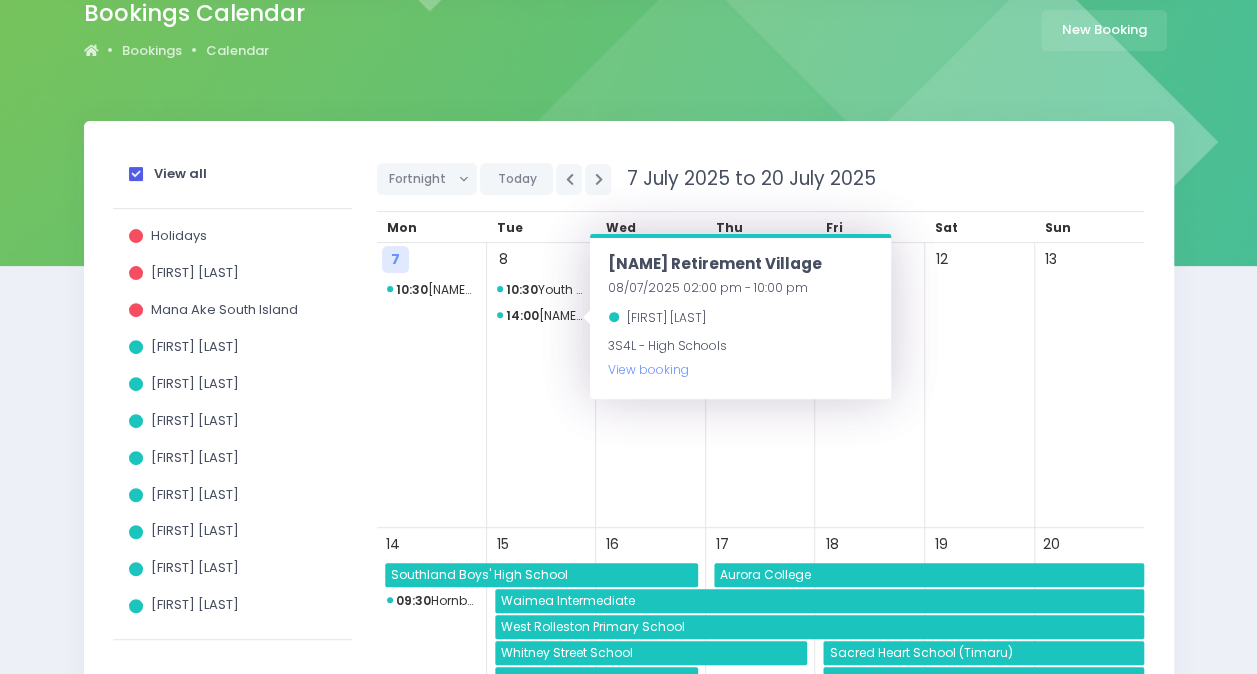 click on "9" at bounding box center [651, 385] 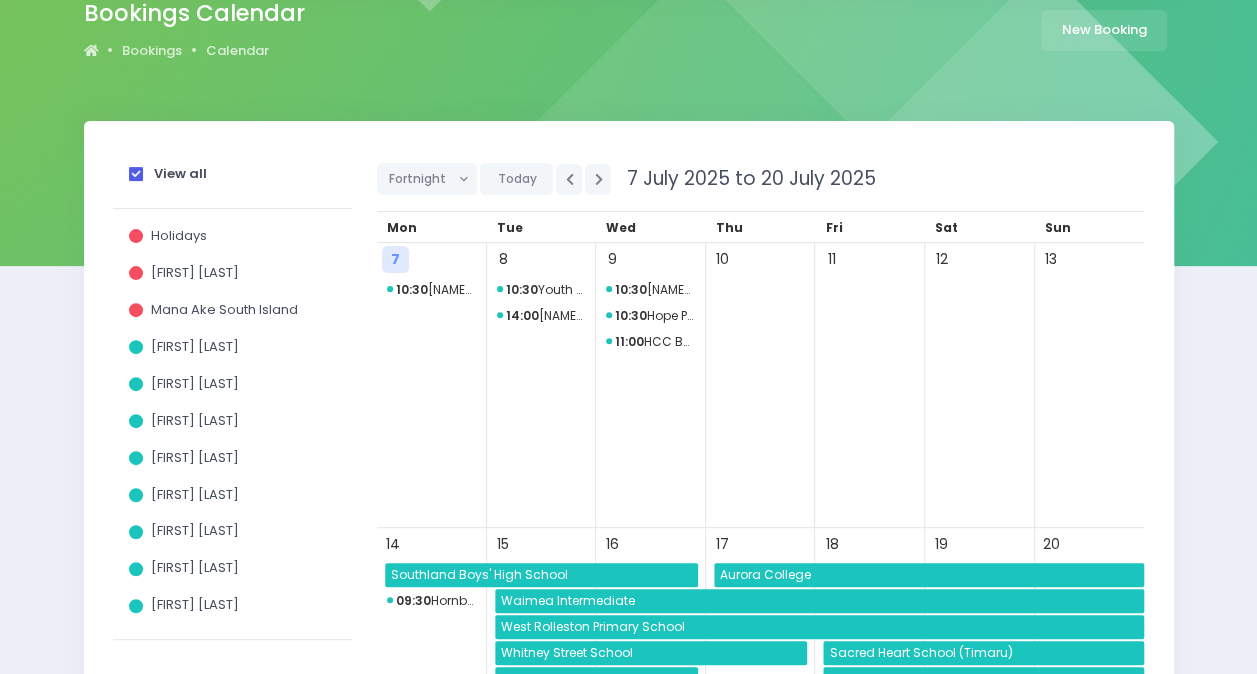 click on "10:30  Kevin Hickman Retirement Village" at bounding box center (651, 290) 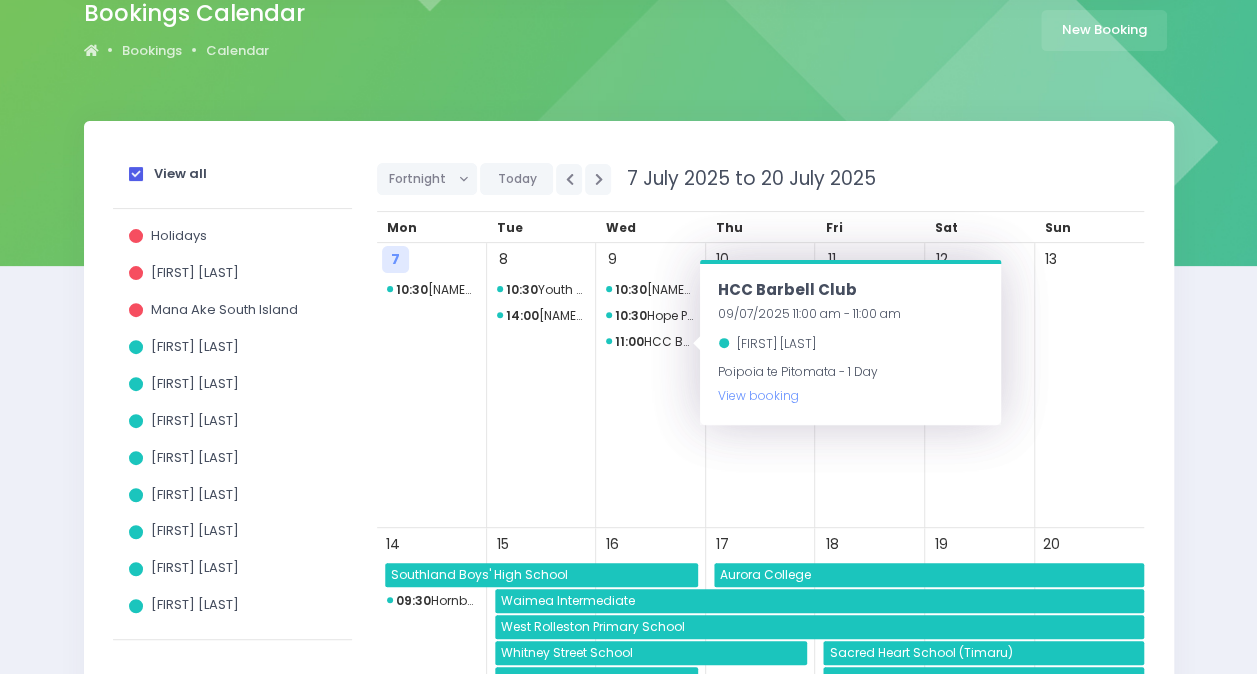 click on "10:30  Ernest Rutherford Retirement Village" at bounding box center [432, 290] 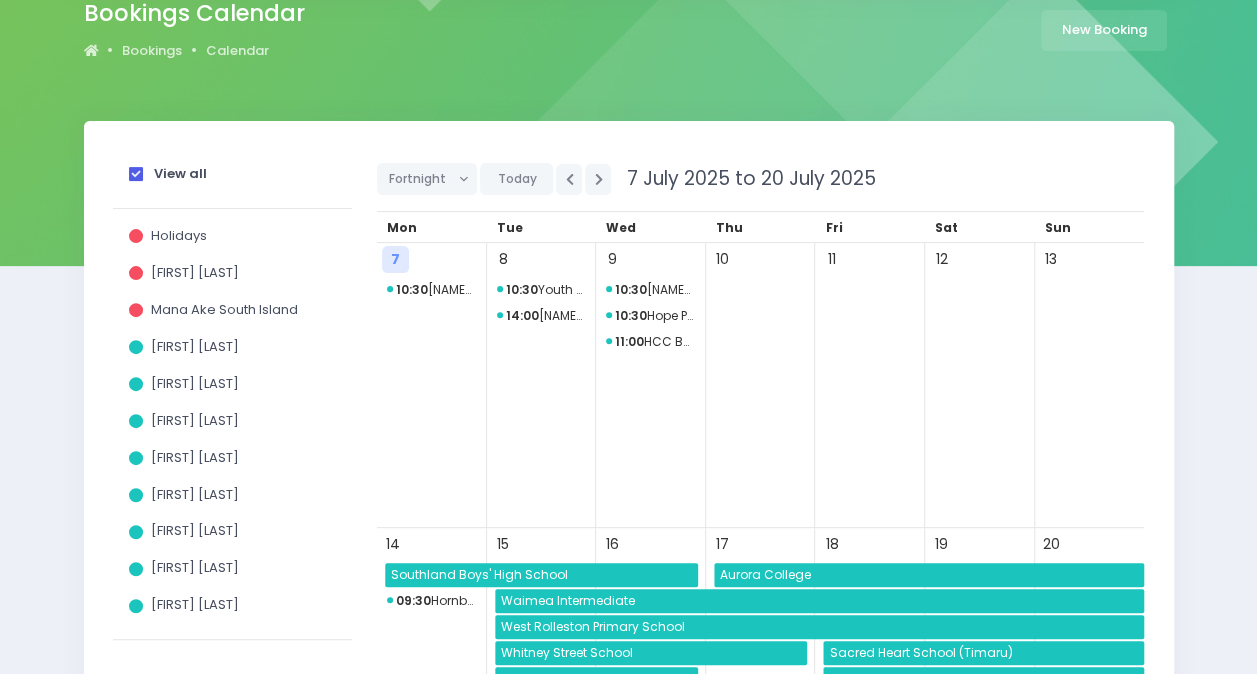 click on "View all
Holidays
Caroline Lindsay
Mana Ake South Island
Amy Lucas
Charlie Palmer
Elysse Renouf
Kathryn Halstead
Kym Inwood
Megan Holden
Nicky Young
Nikki McLauchlan" at bounding box center [232, 479] 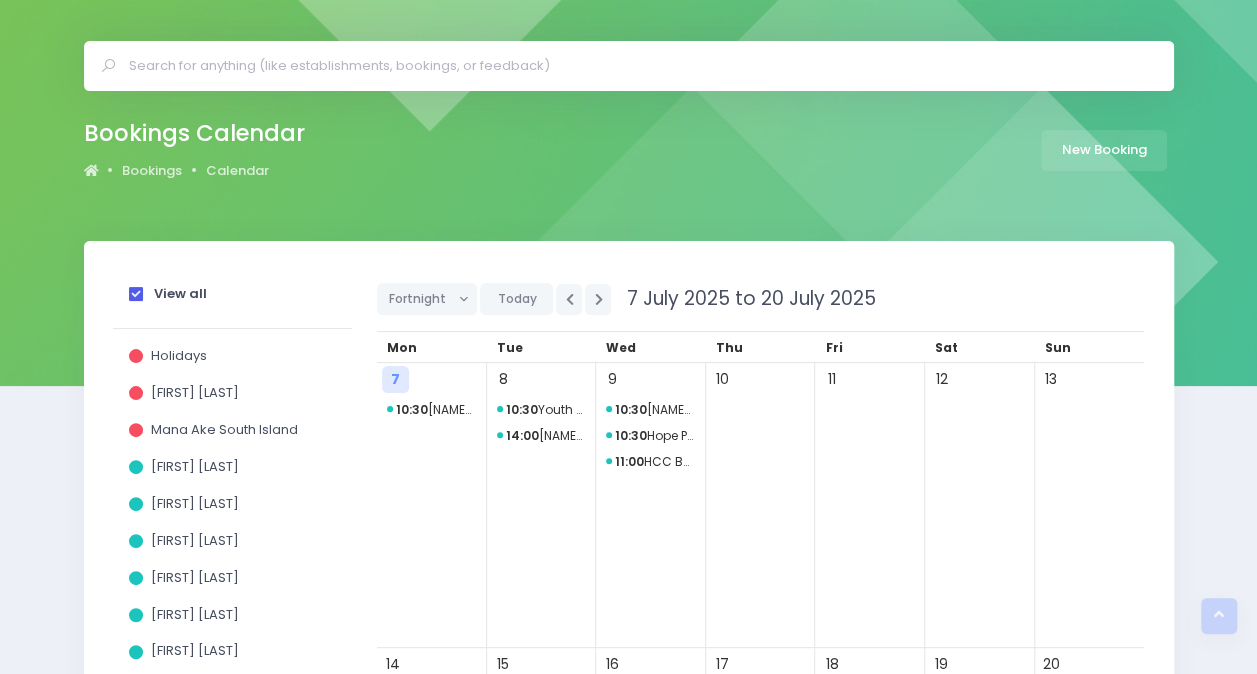 scroll, scrollTop: 0, scrollLeft: 0, axis: both 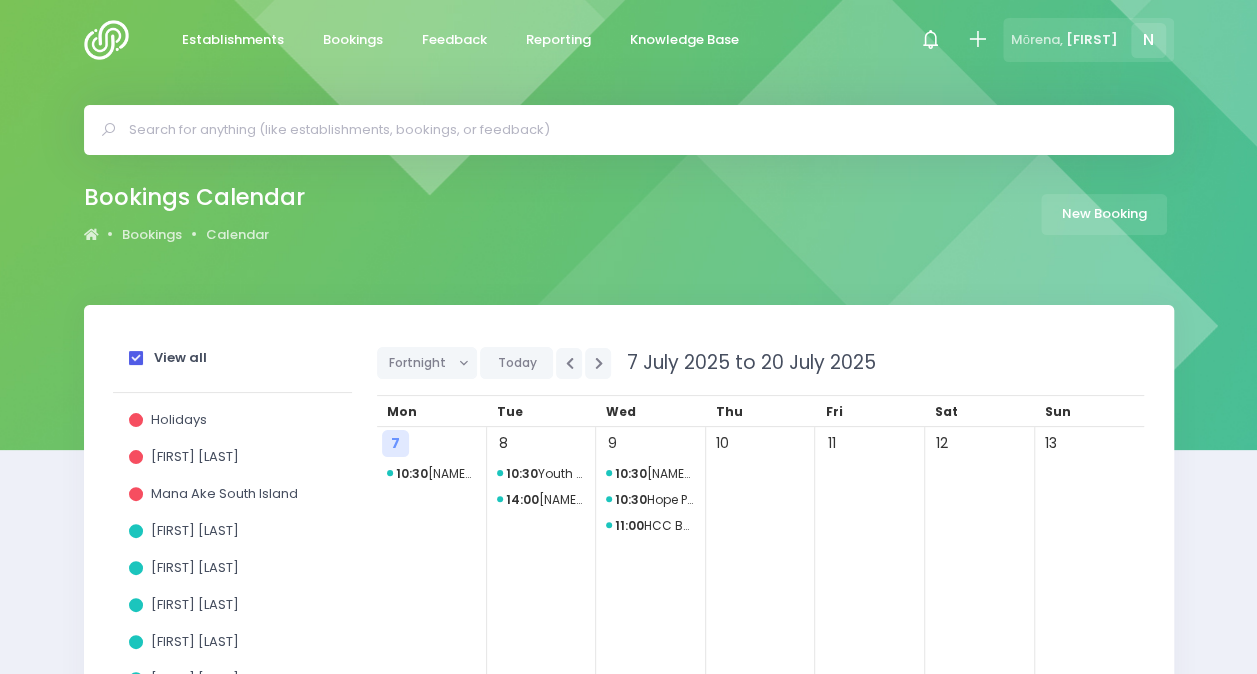 click on "Mōrena,
Nicky
N" at bounding box center (1088, 40) 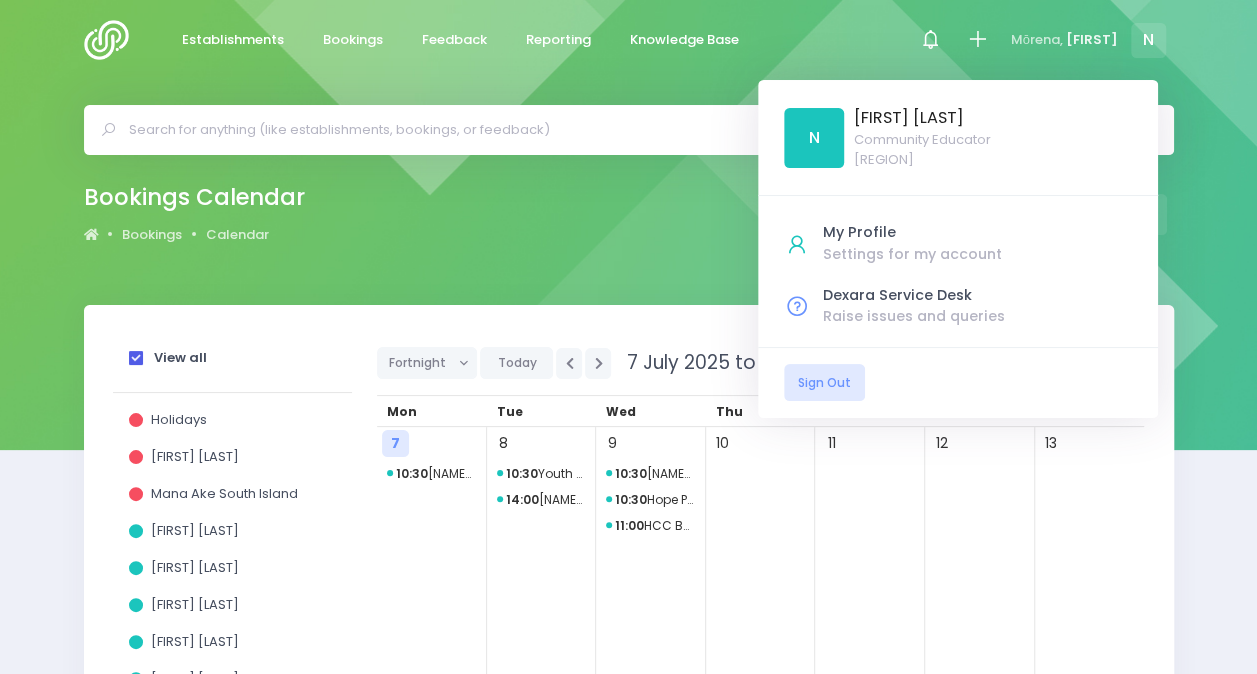 click on "N" at bounding box center [814, 138] 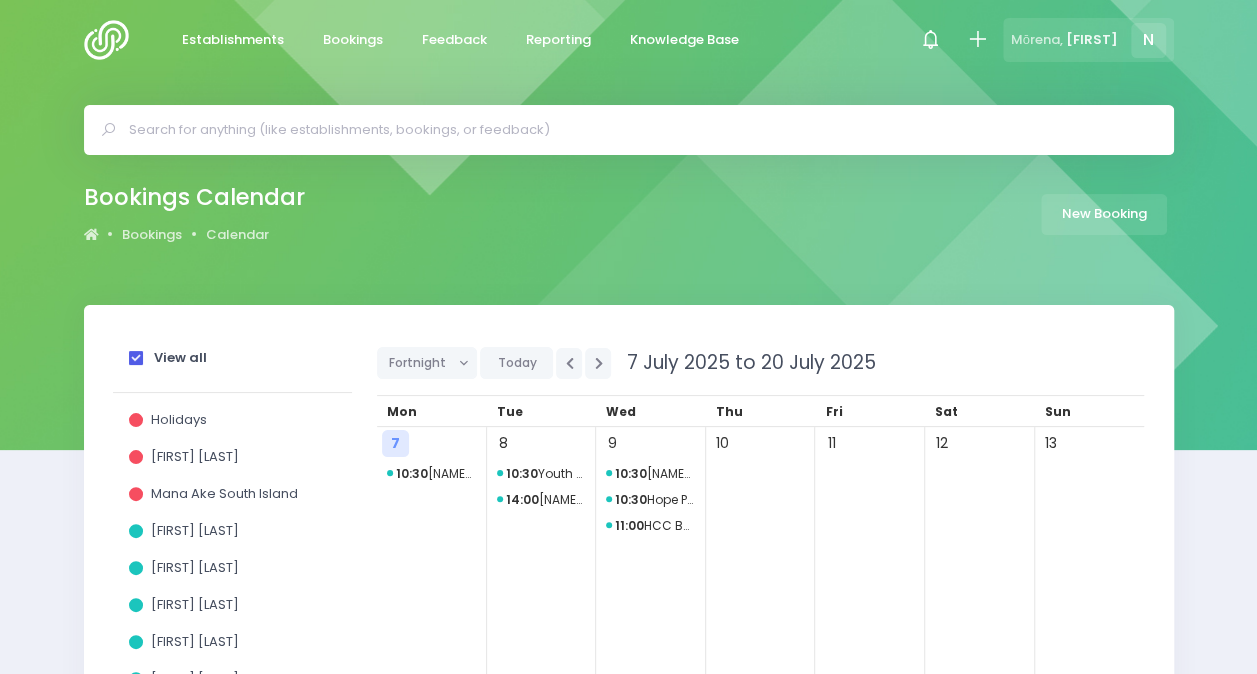 click on "N" at bounding box center (1148, 40) 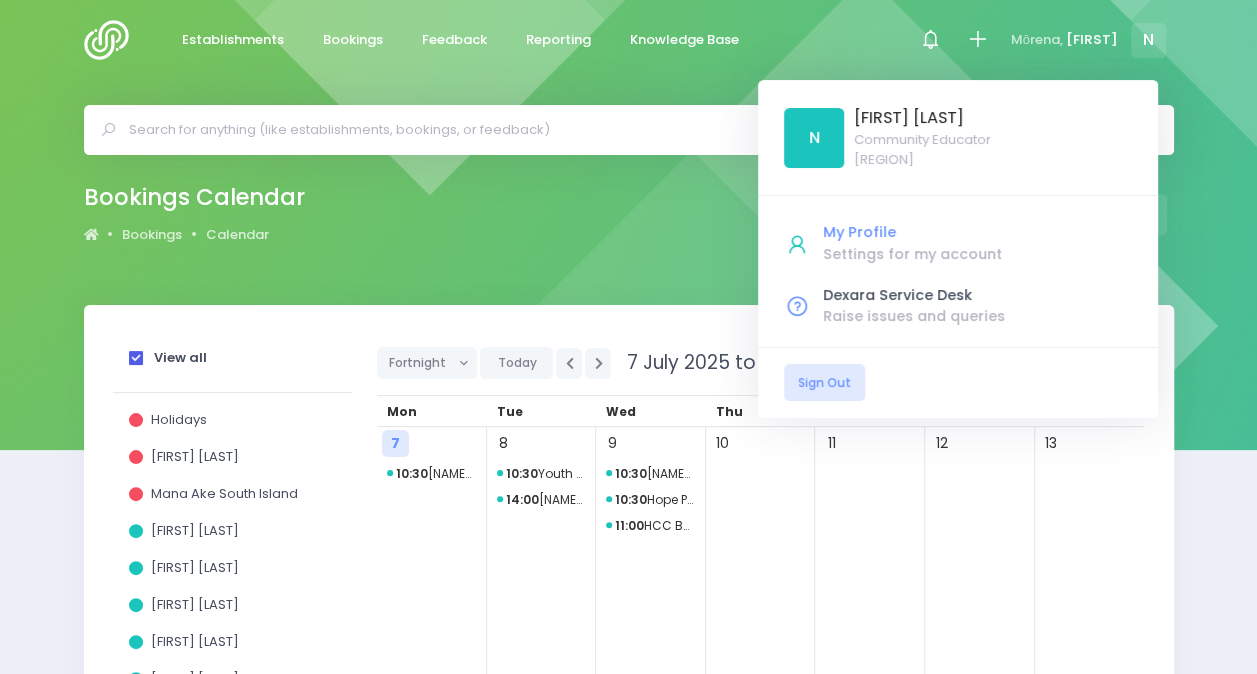 click on "Settings for my account" at bounding box center (977, 254) 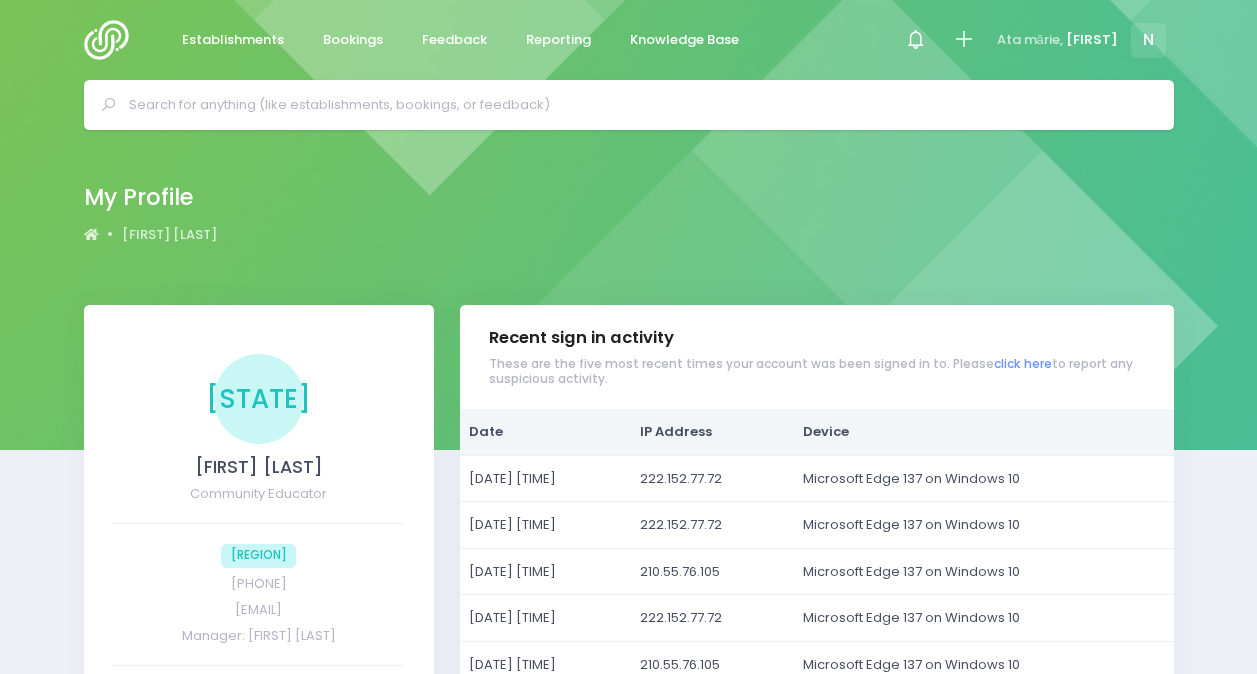scroll, scrollTop: 0, scrollLeft: 0, axis: both 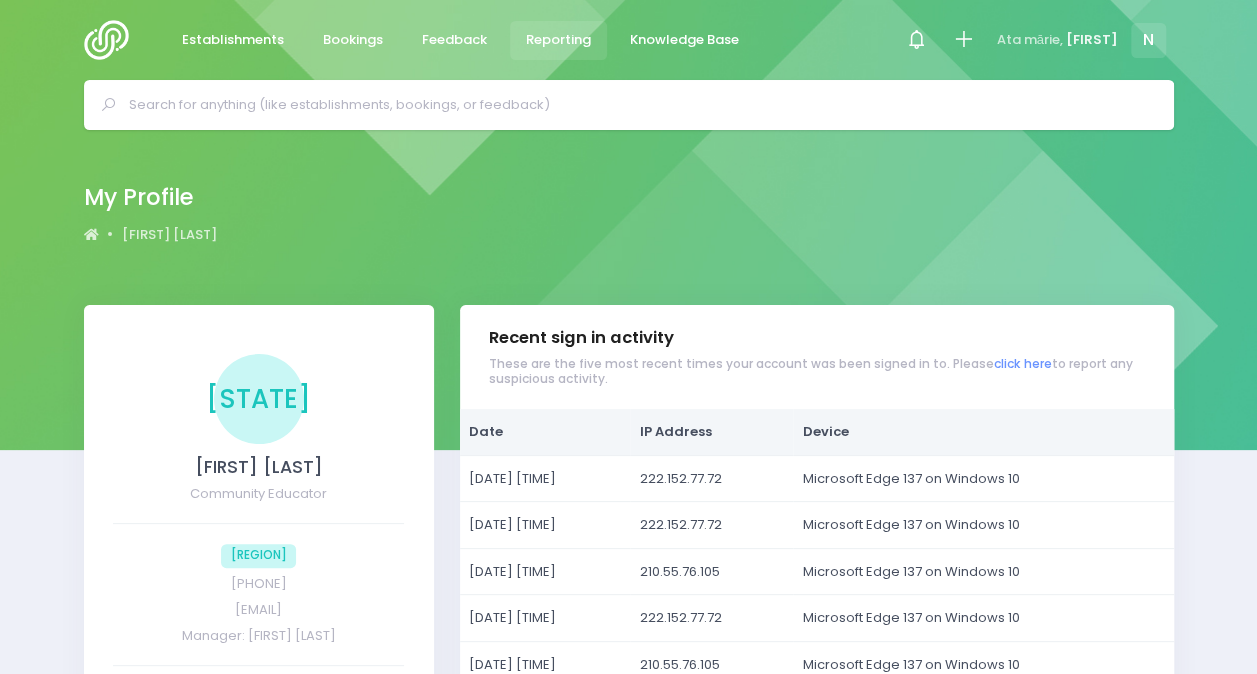 click on "Reporting" at bounding box center (559, 40) 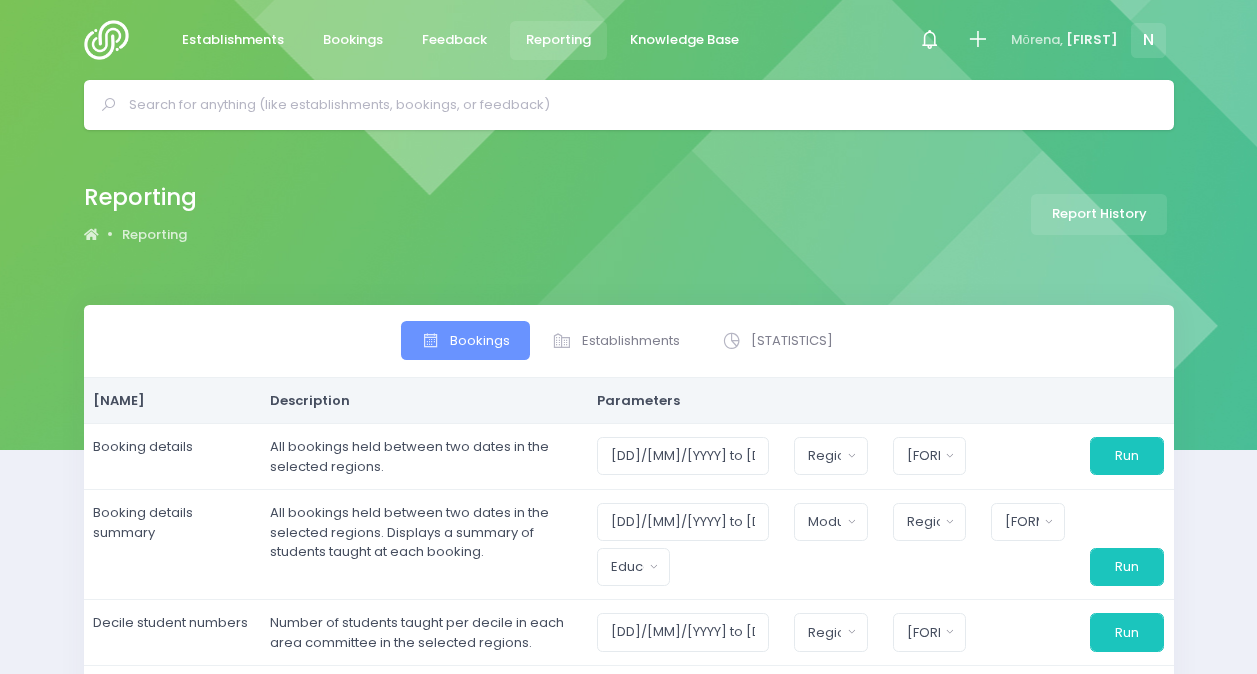 scroll, scrollTop: 0, scrollLeft: 0, axis: both 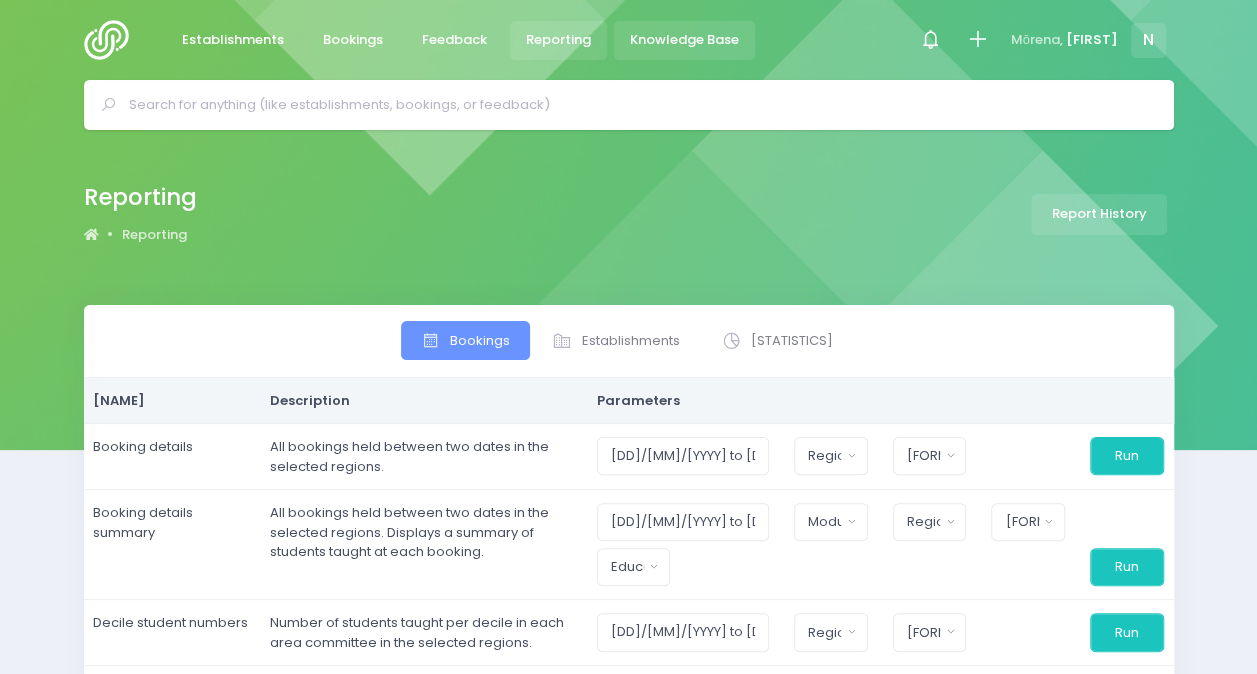 click on "Knowledge Base" at bounding box center [684, 40] 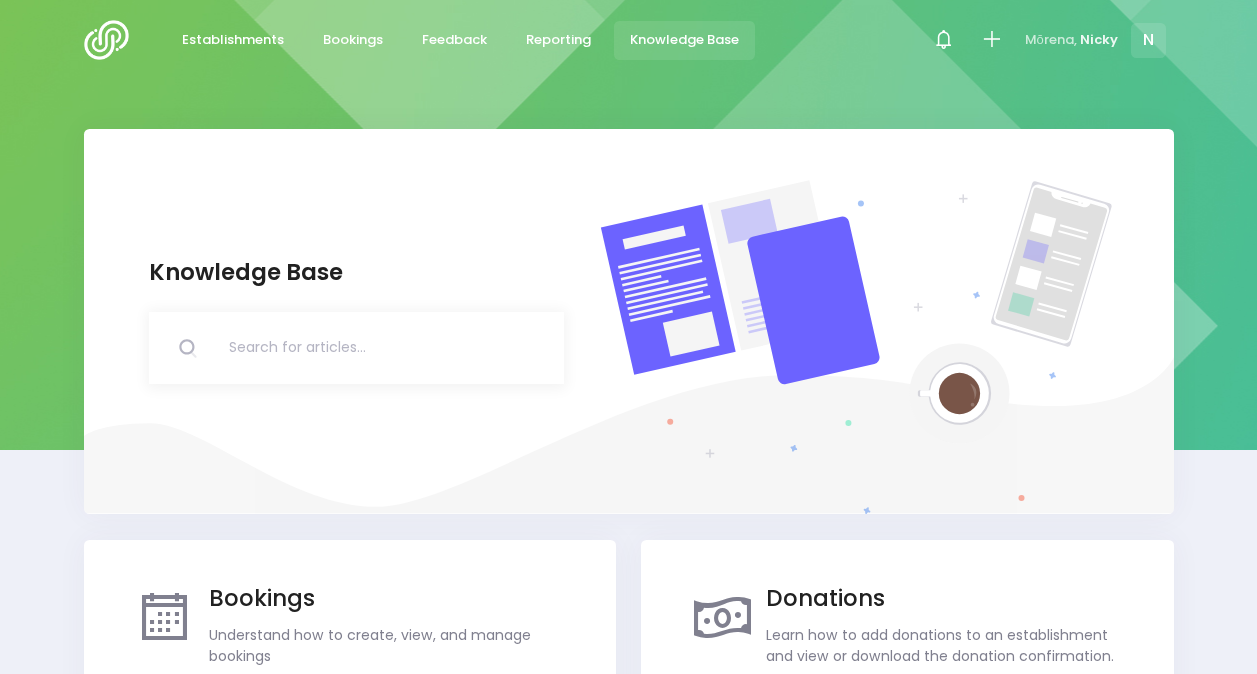 scroll, scrollTop: 0, scrollLeft: 0, axis: both 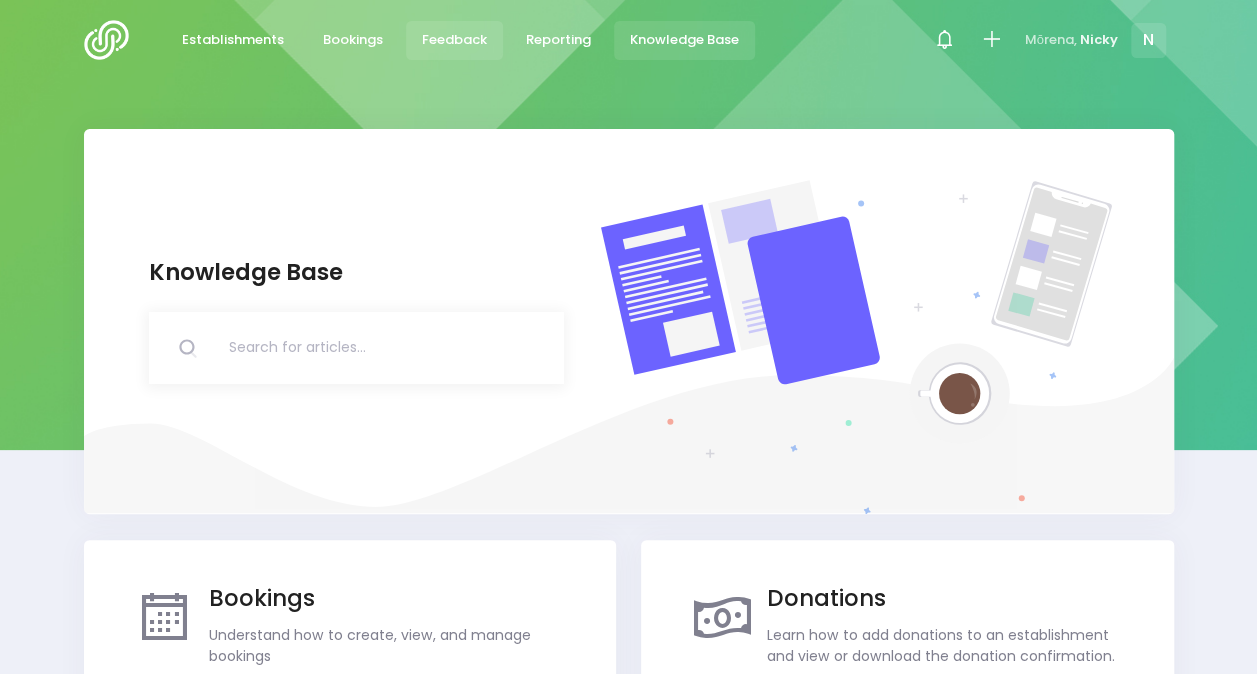 click on "Feedback" at bounding box center (454, 40) 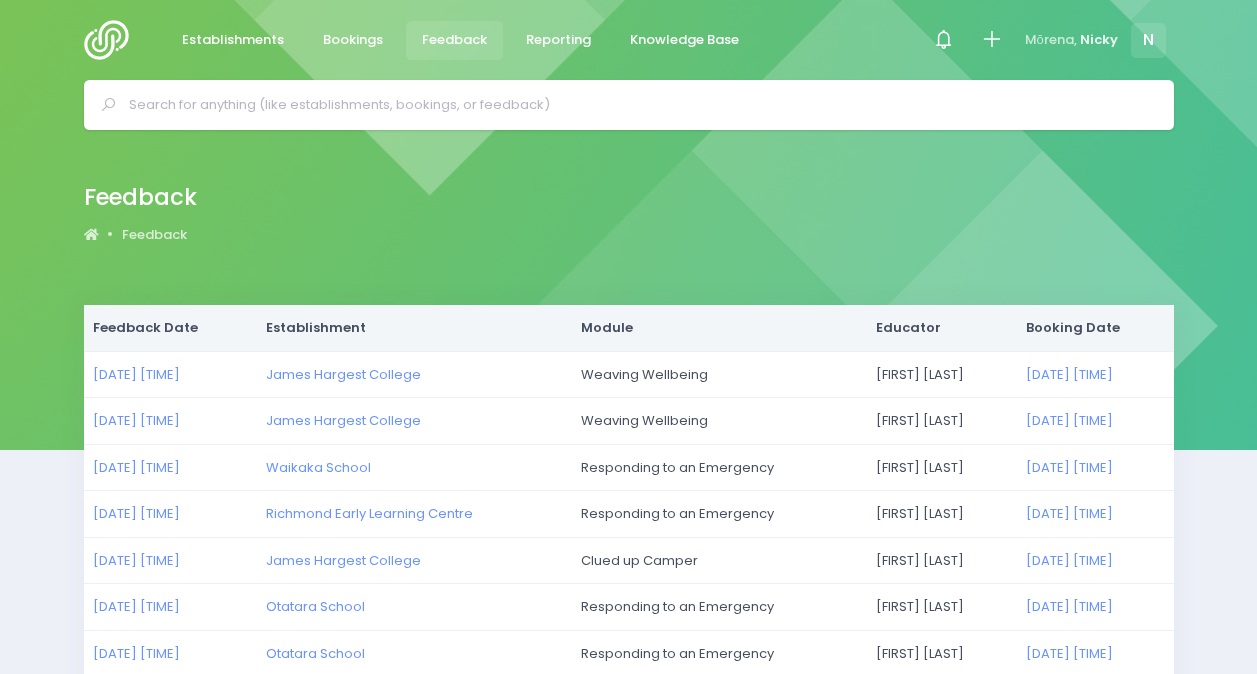 scroll, scrollTop: 0, scrollLeft: 0, axis: both 